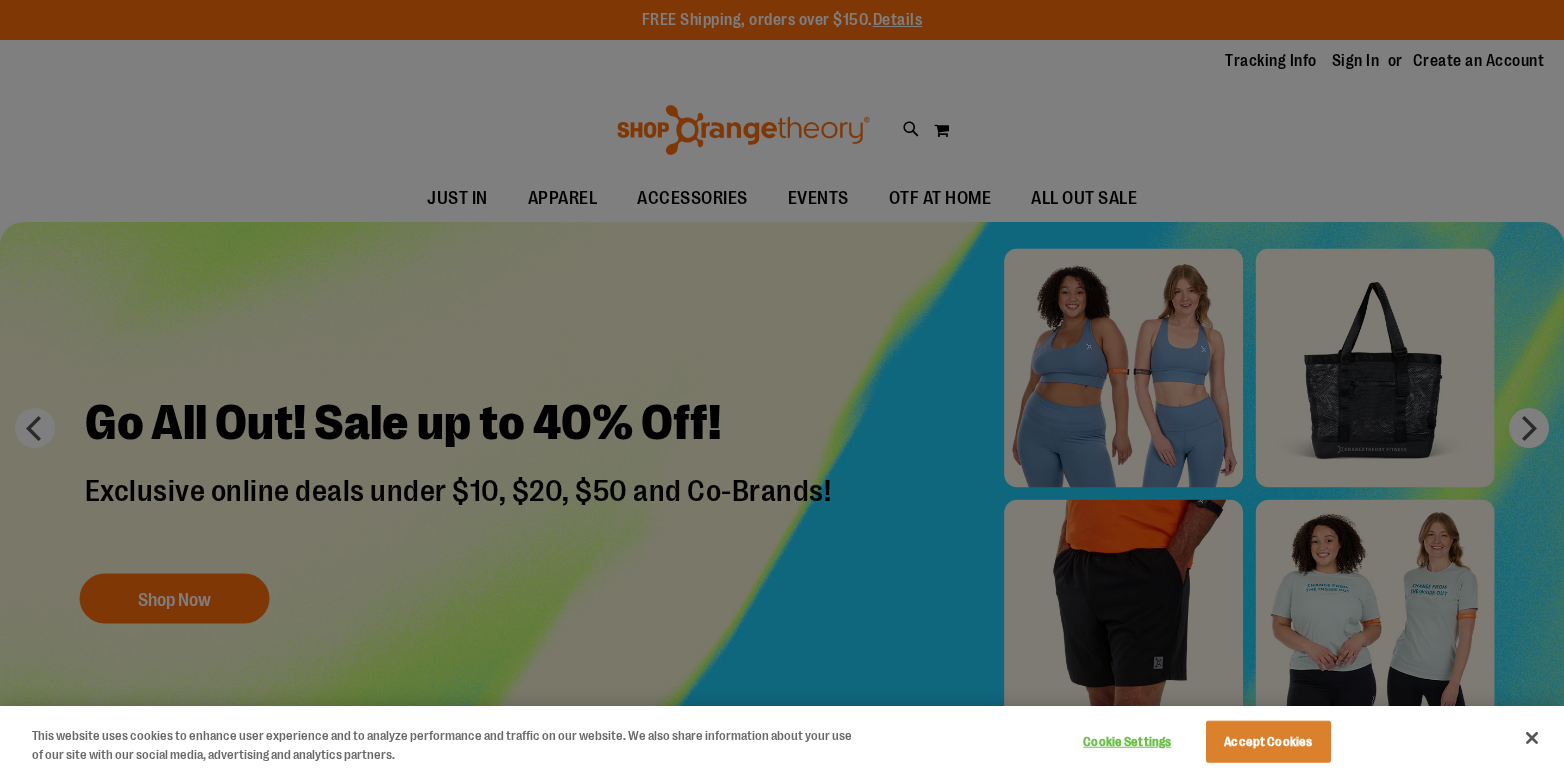 scroll, scrollTop: 0, scrollLeft: 0, axis: both 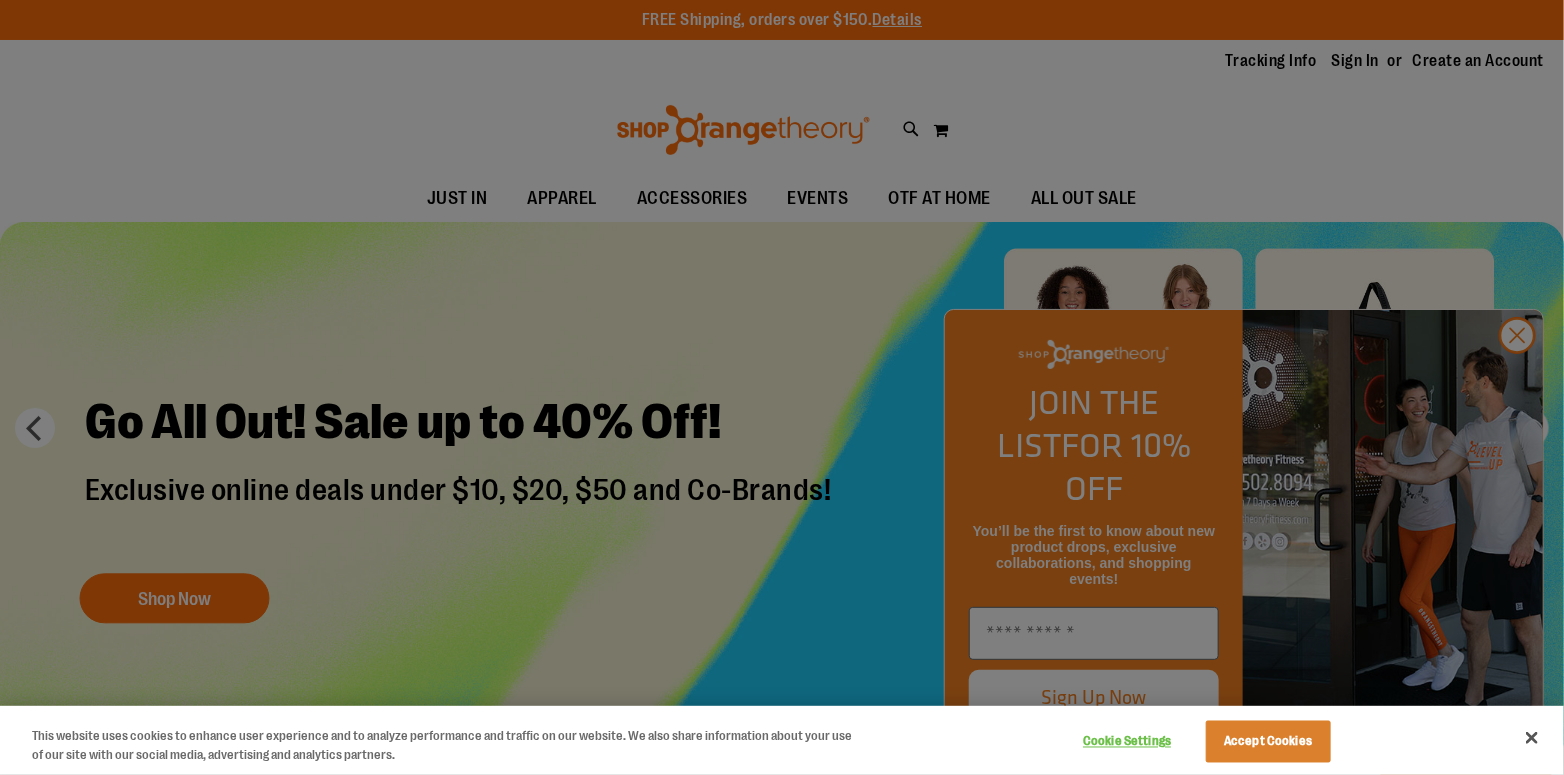 click at bounding box center (782, 387) 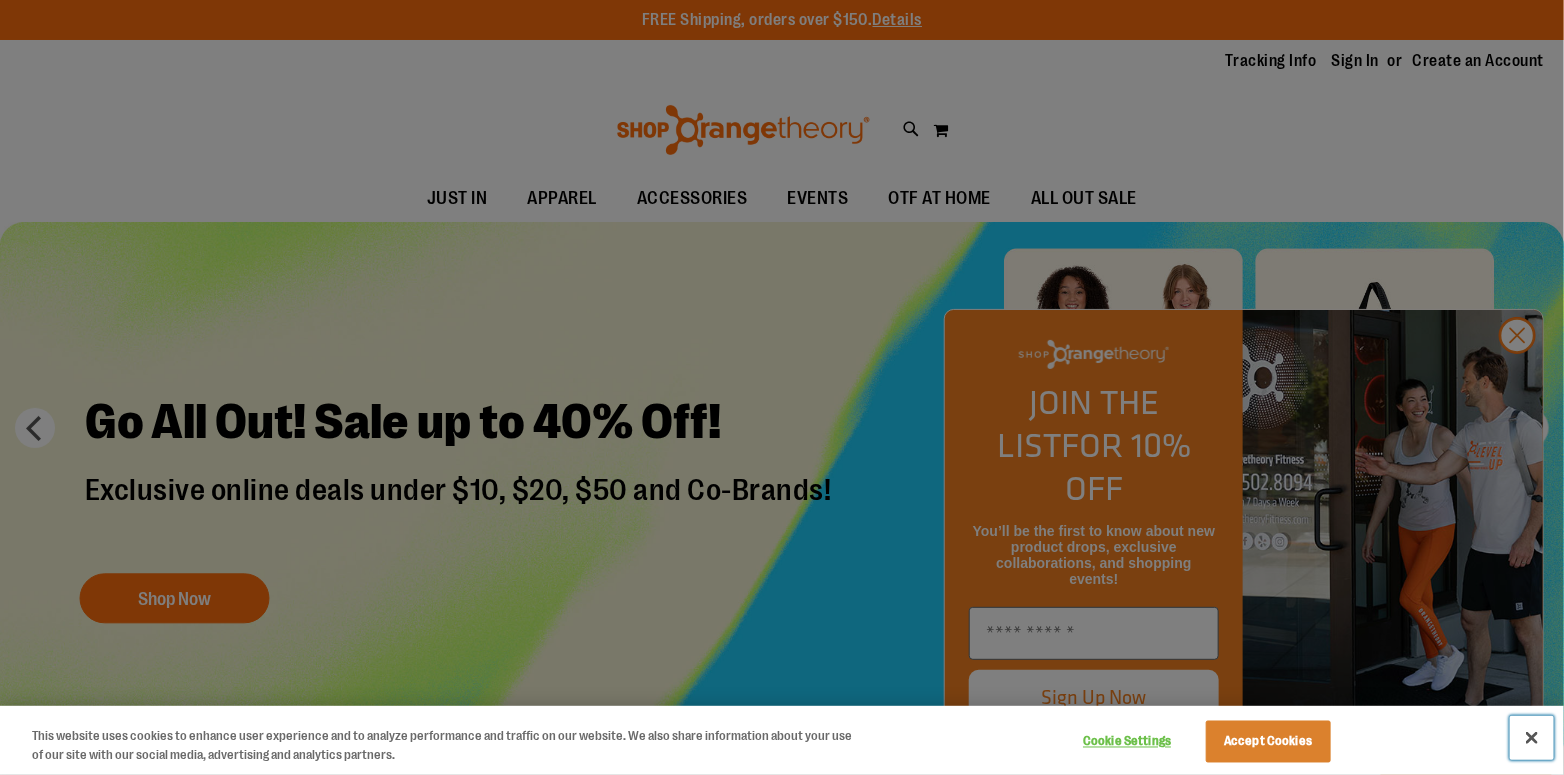 click at bounding box center [1532, 738] 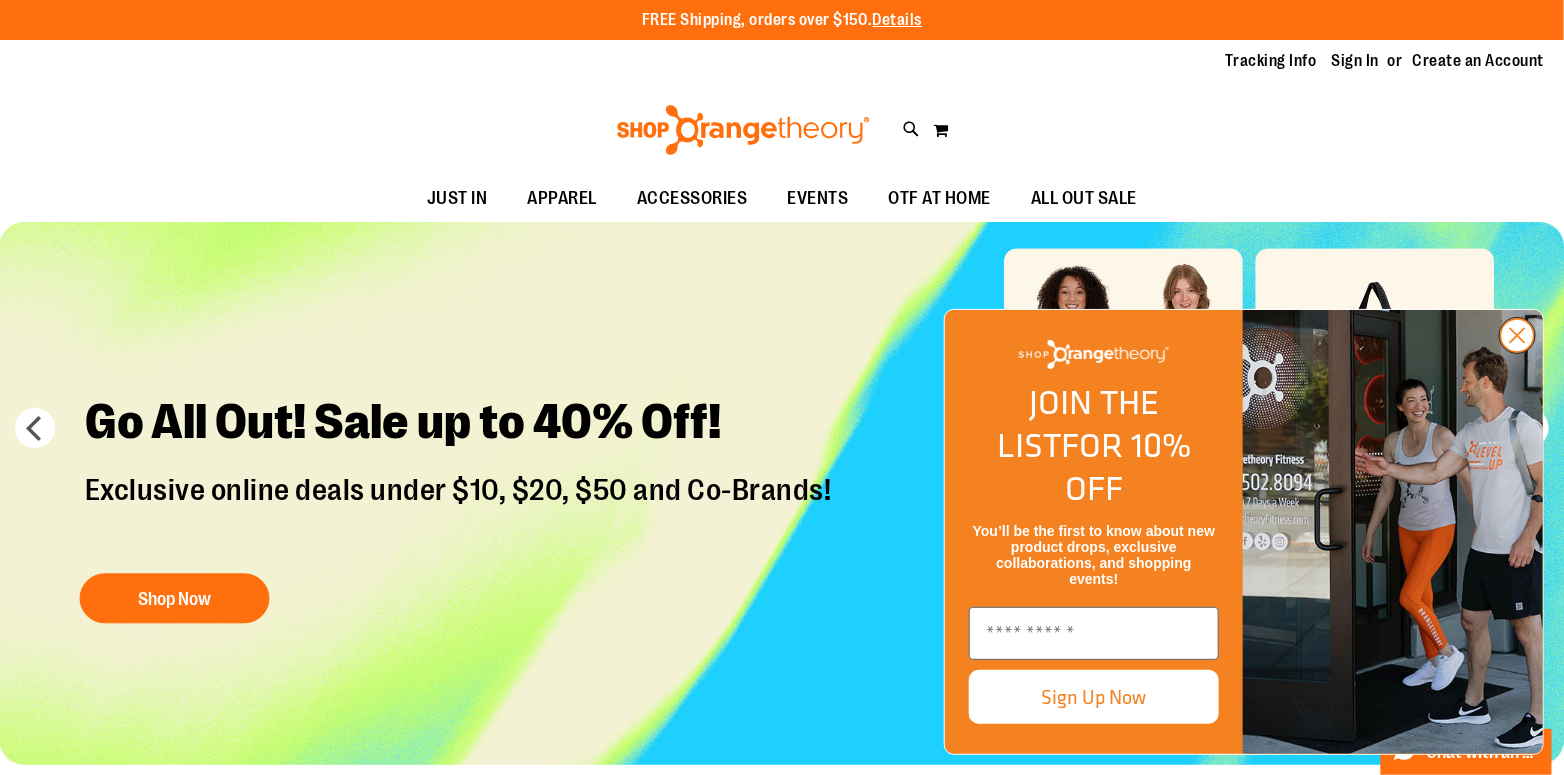 click 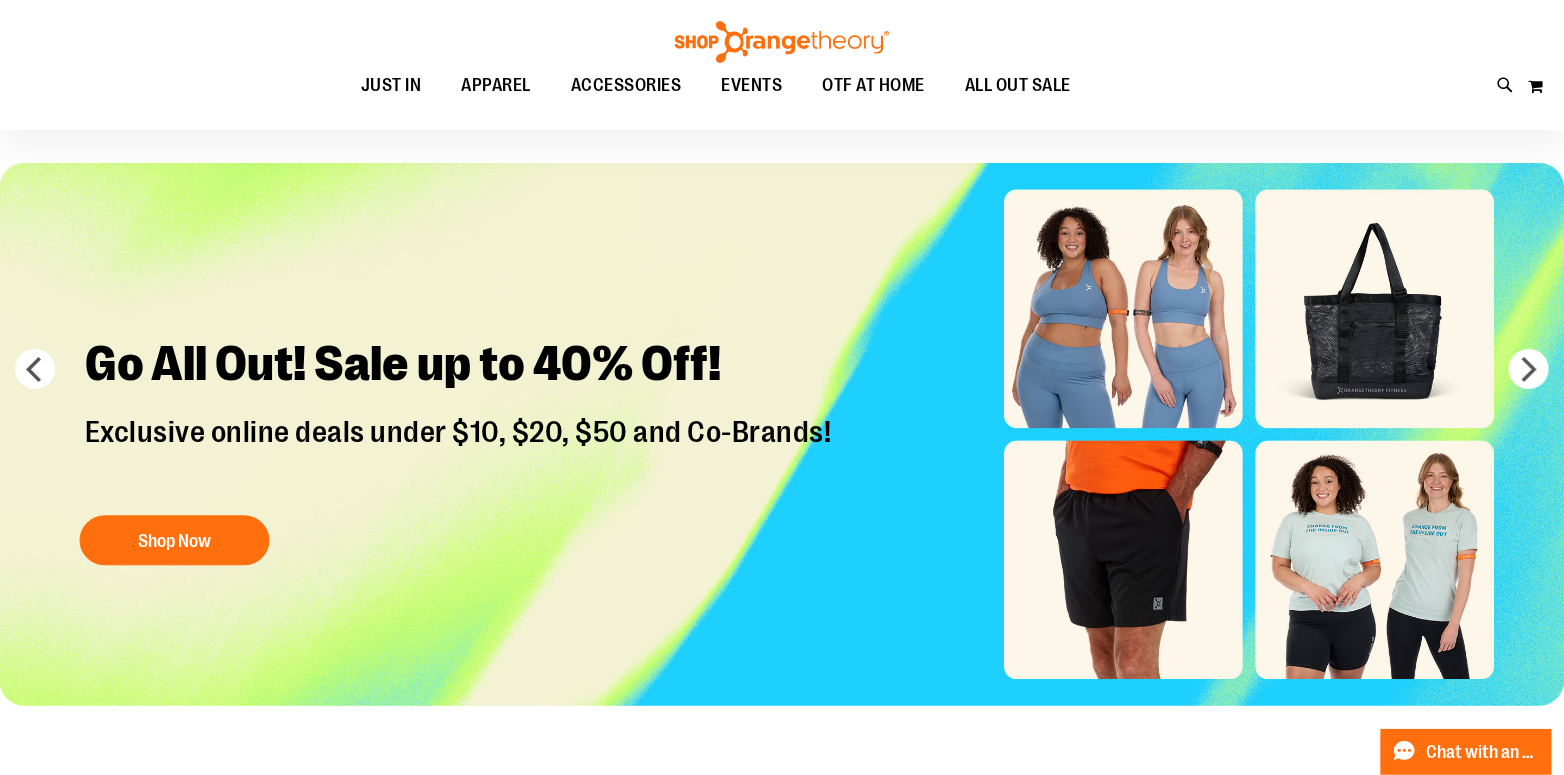 scroll, scrollTop: 99, scrollLeft: 0, axis: vertical 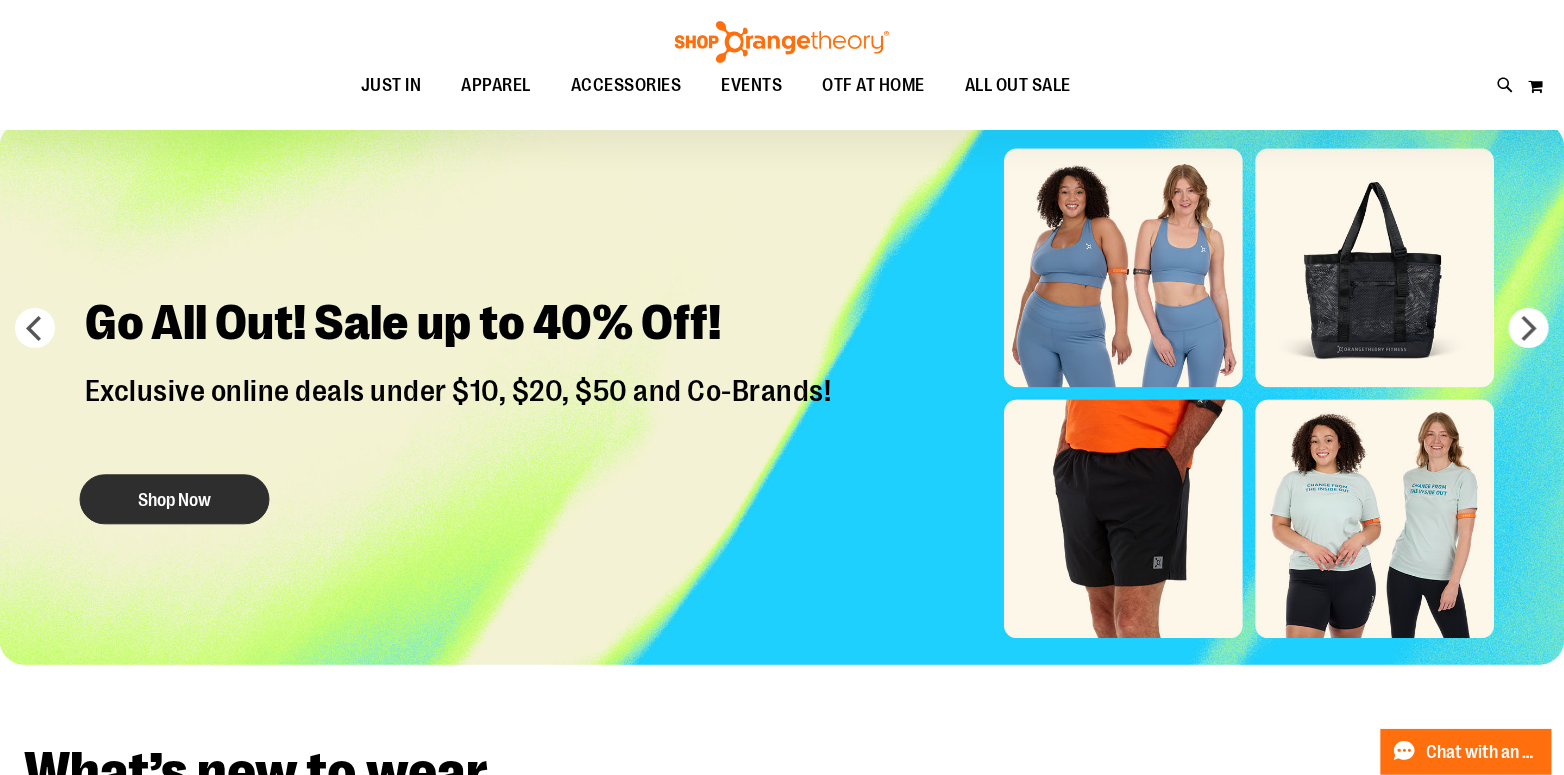 click on "Shop Now" at bounding box center (175, 499) 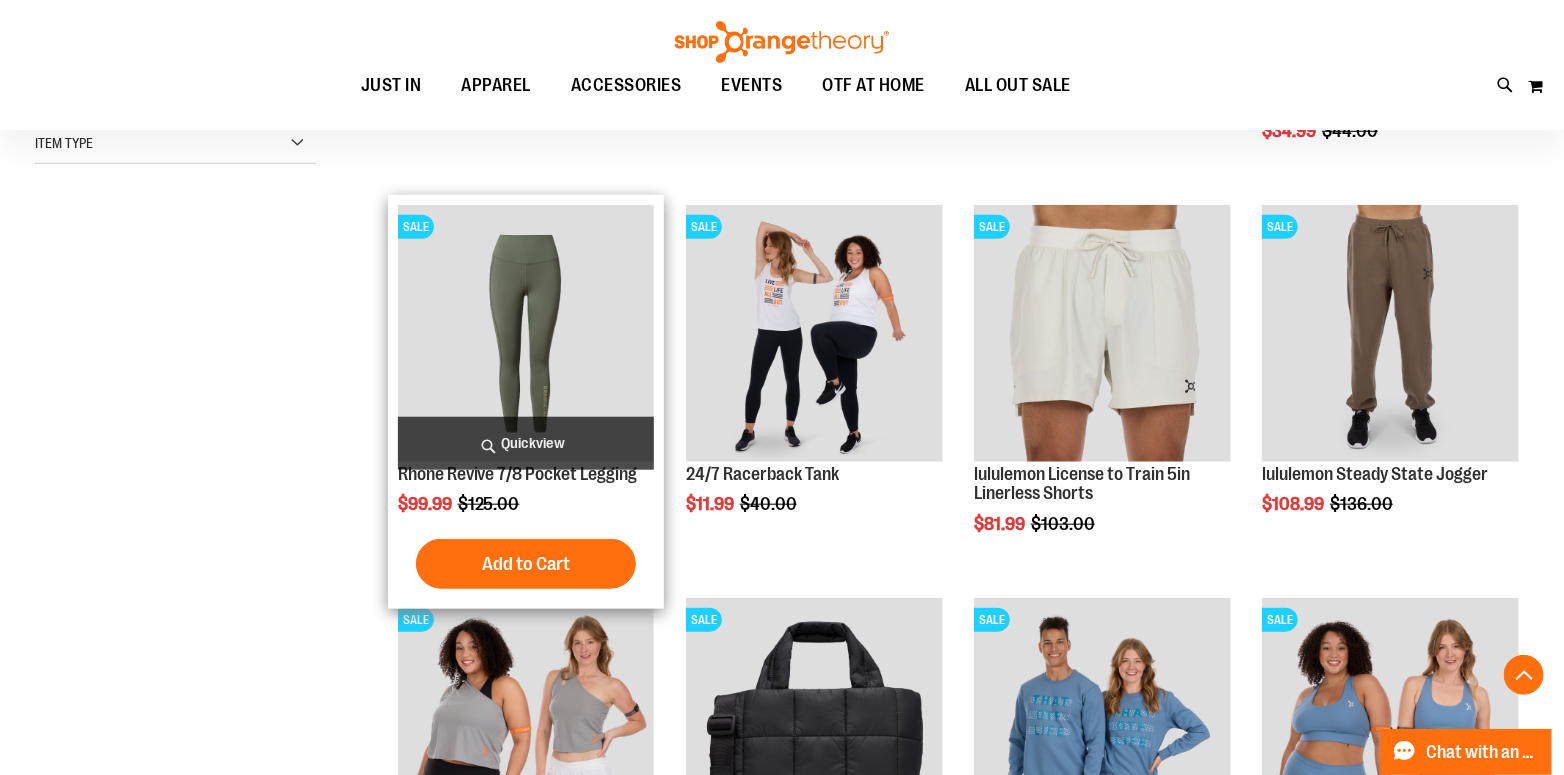 scroll, scrollTop: 599, scrollLeft: 0, axis: vertical 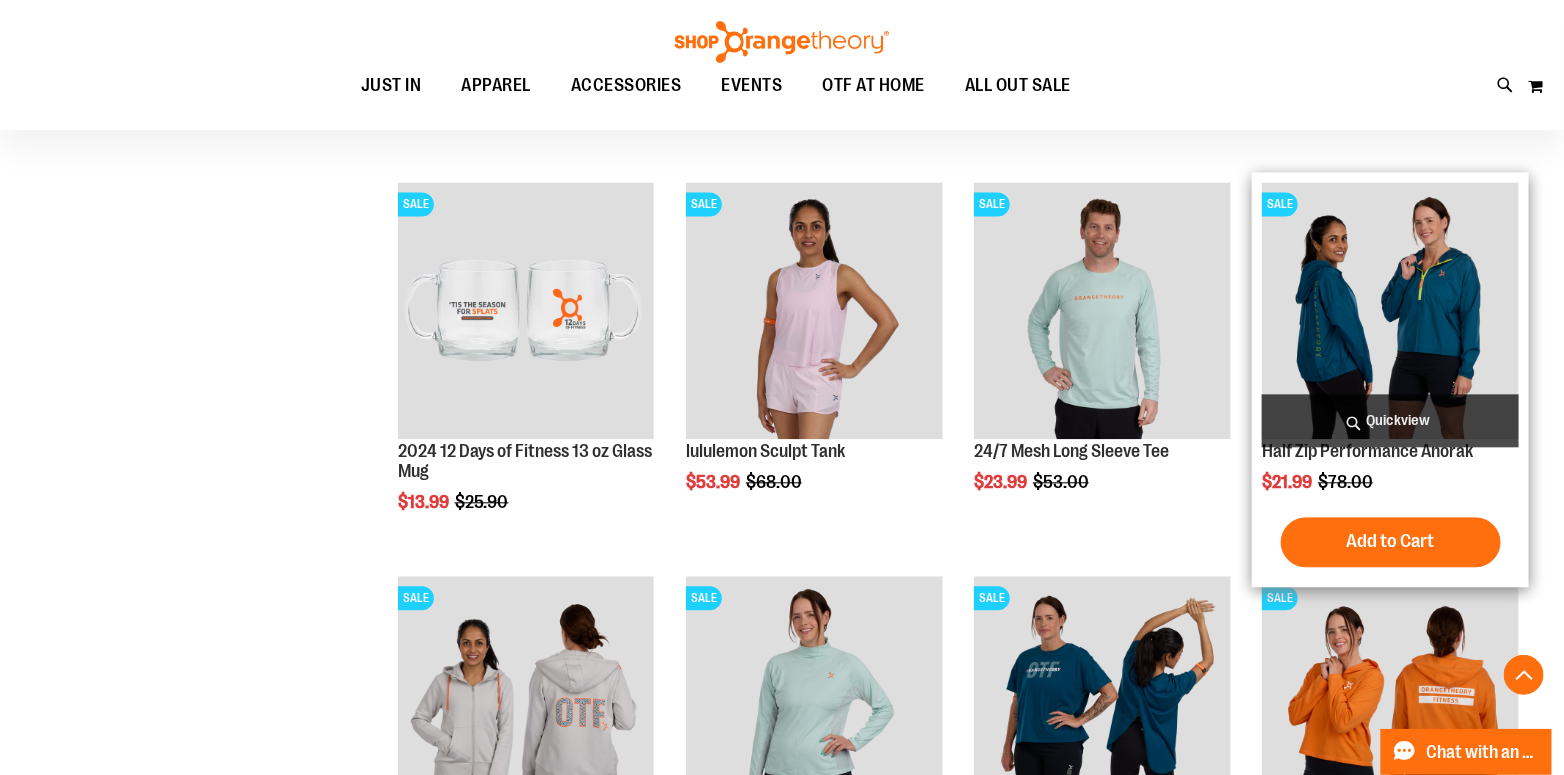click at bounding box center [1390, 310] 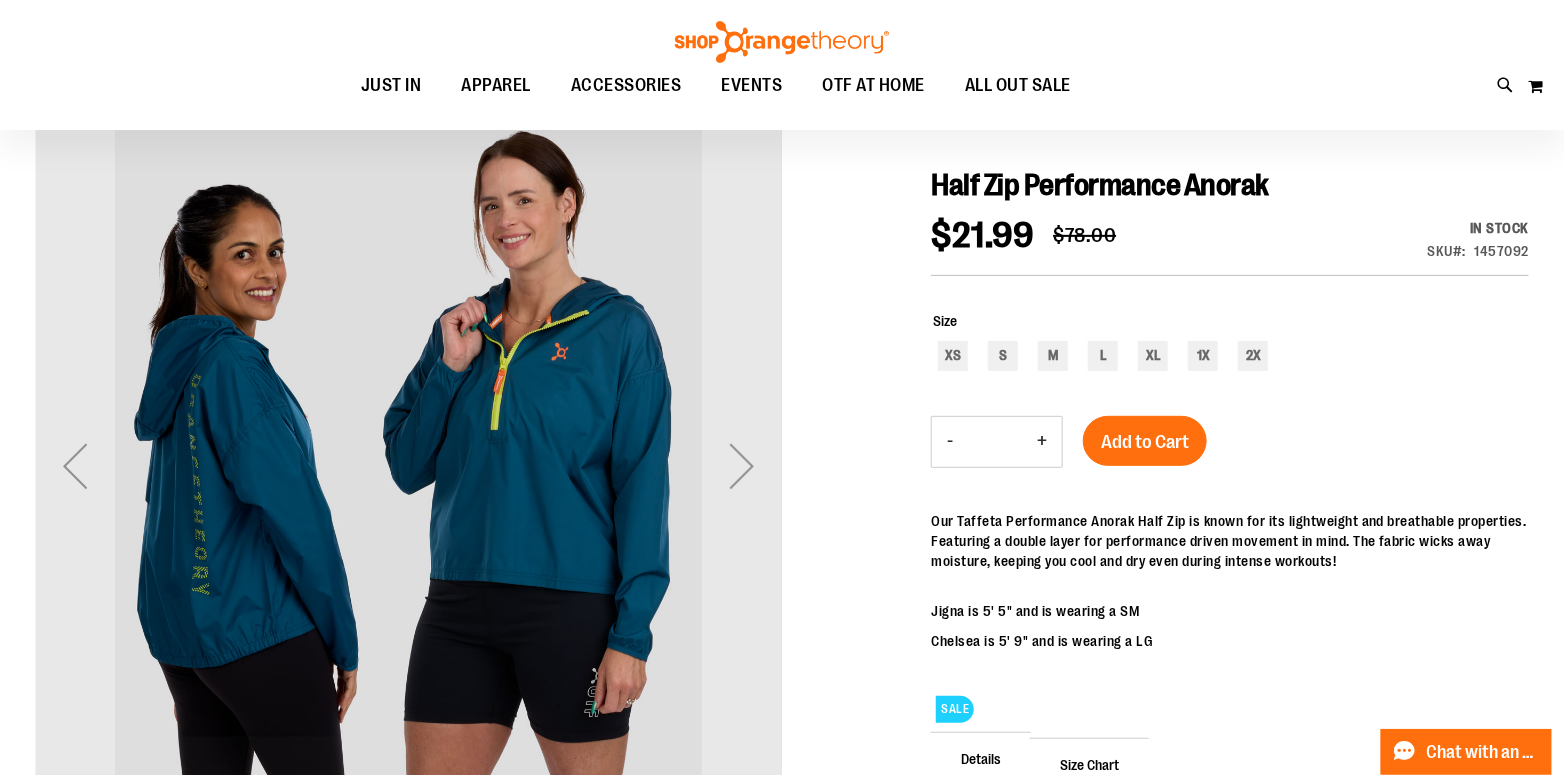scroll, scrollTop: 199, scrollLeft: 0, axis: vertical 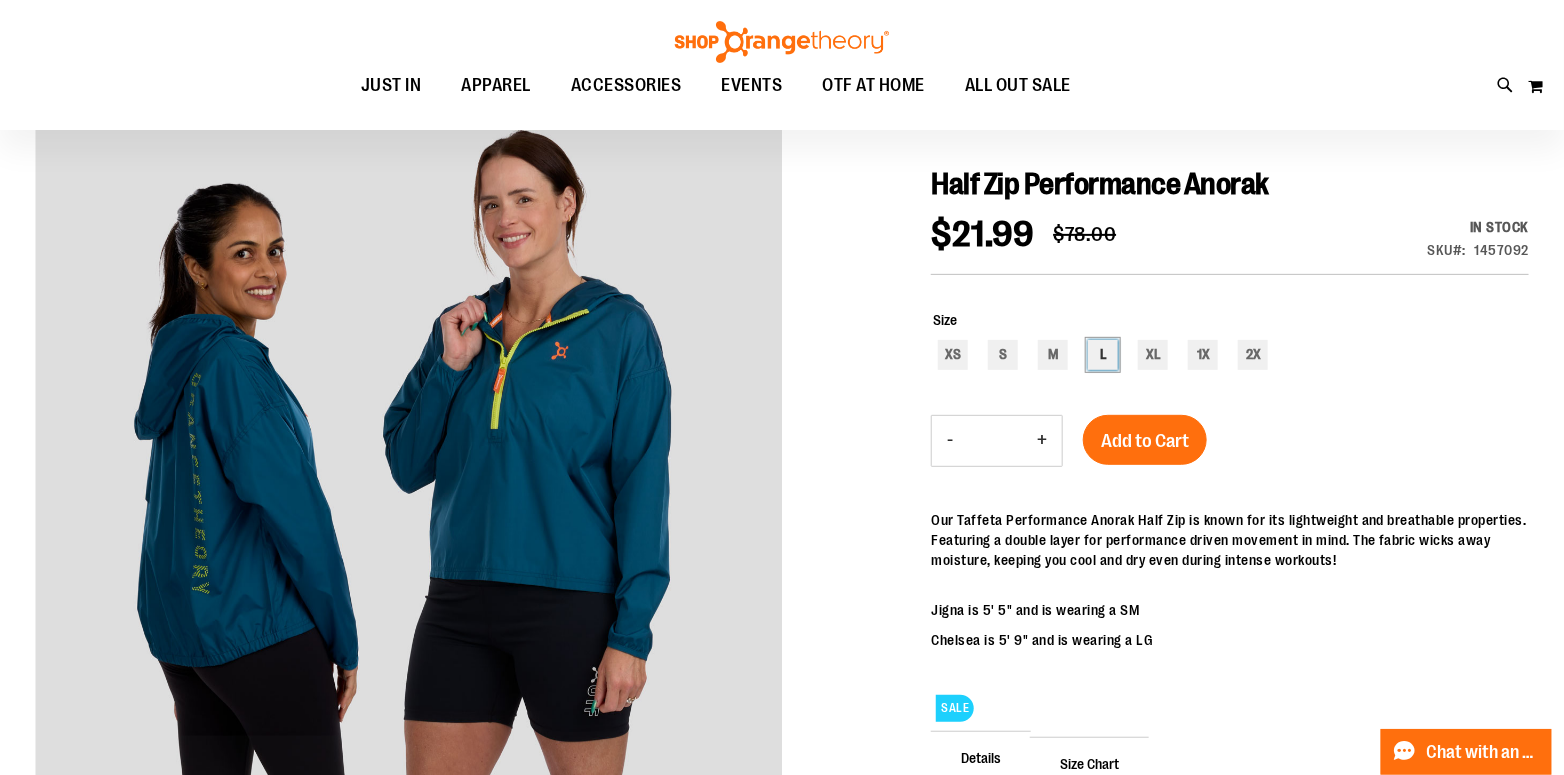 click on "L" at bounding box center [1103, 355] 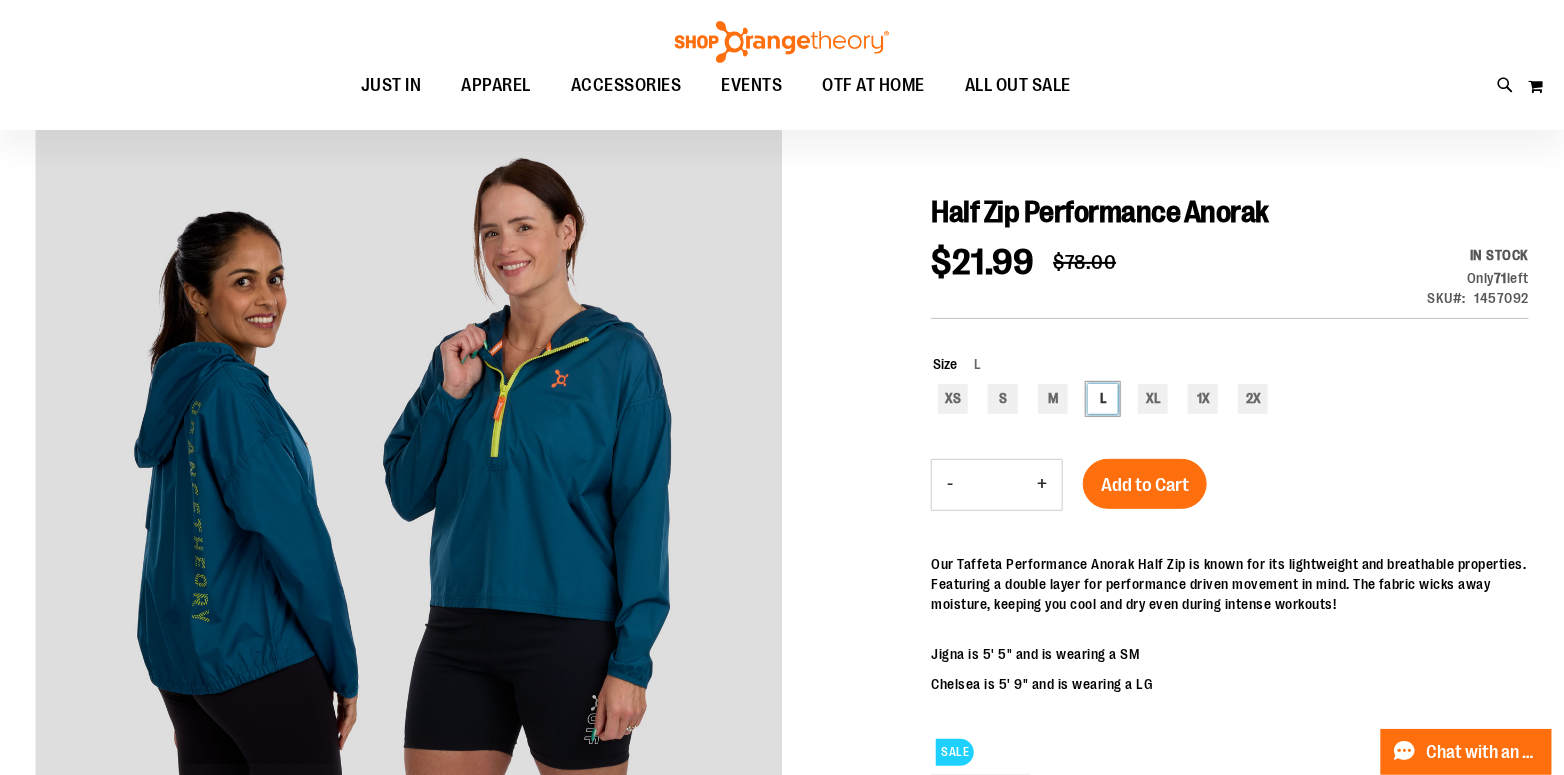 scroll, scrollTop: 199, scrollLeft: 0, axis: vertical 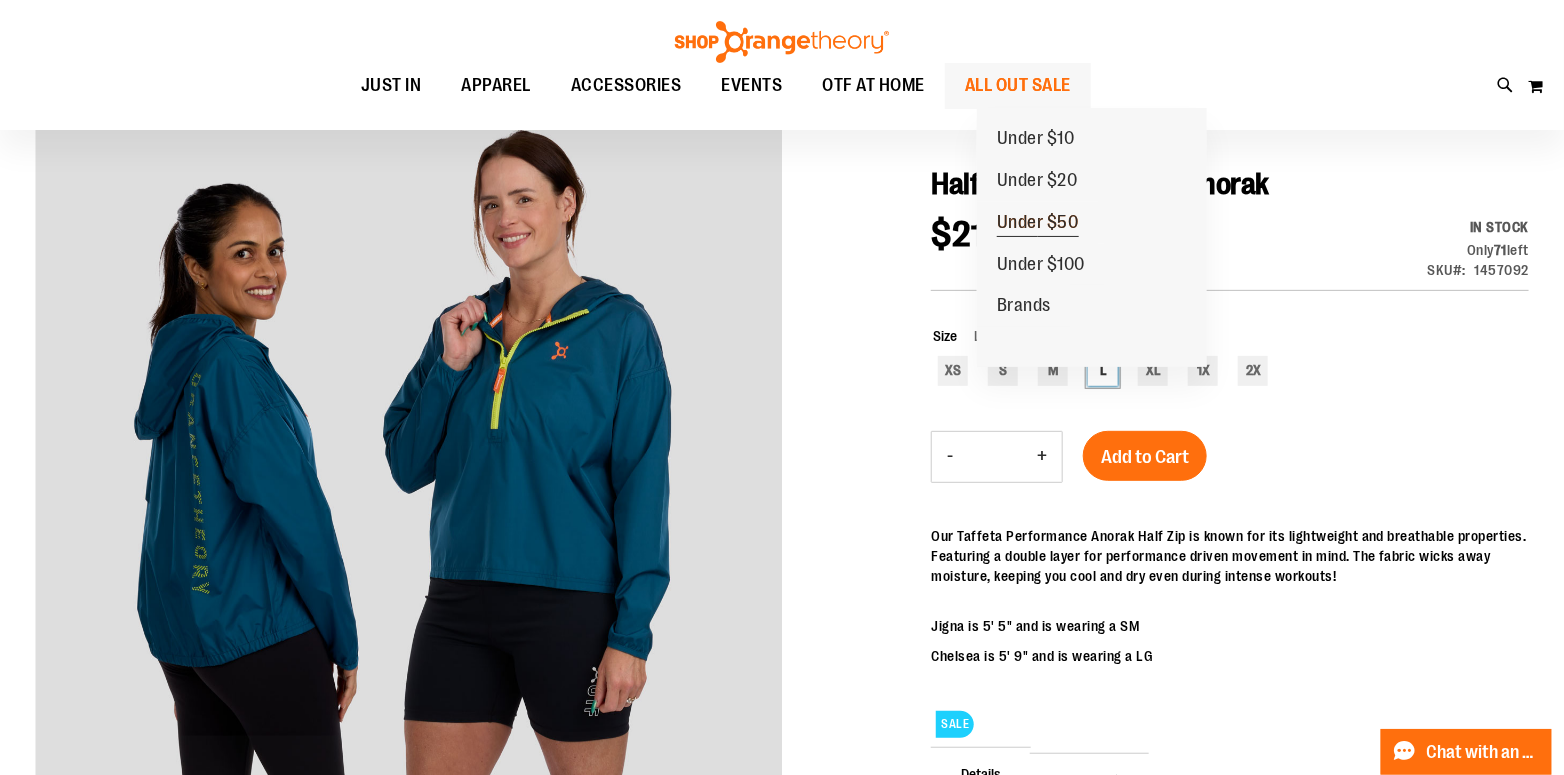 click on "Under $50" at bounding box center (1038, 224) 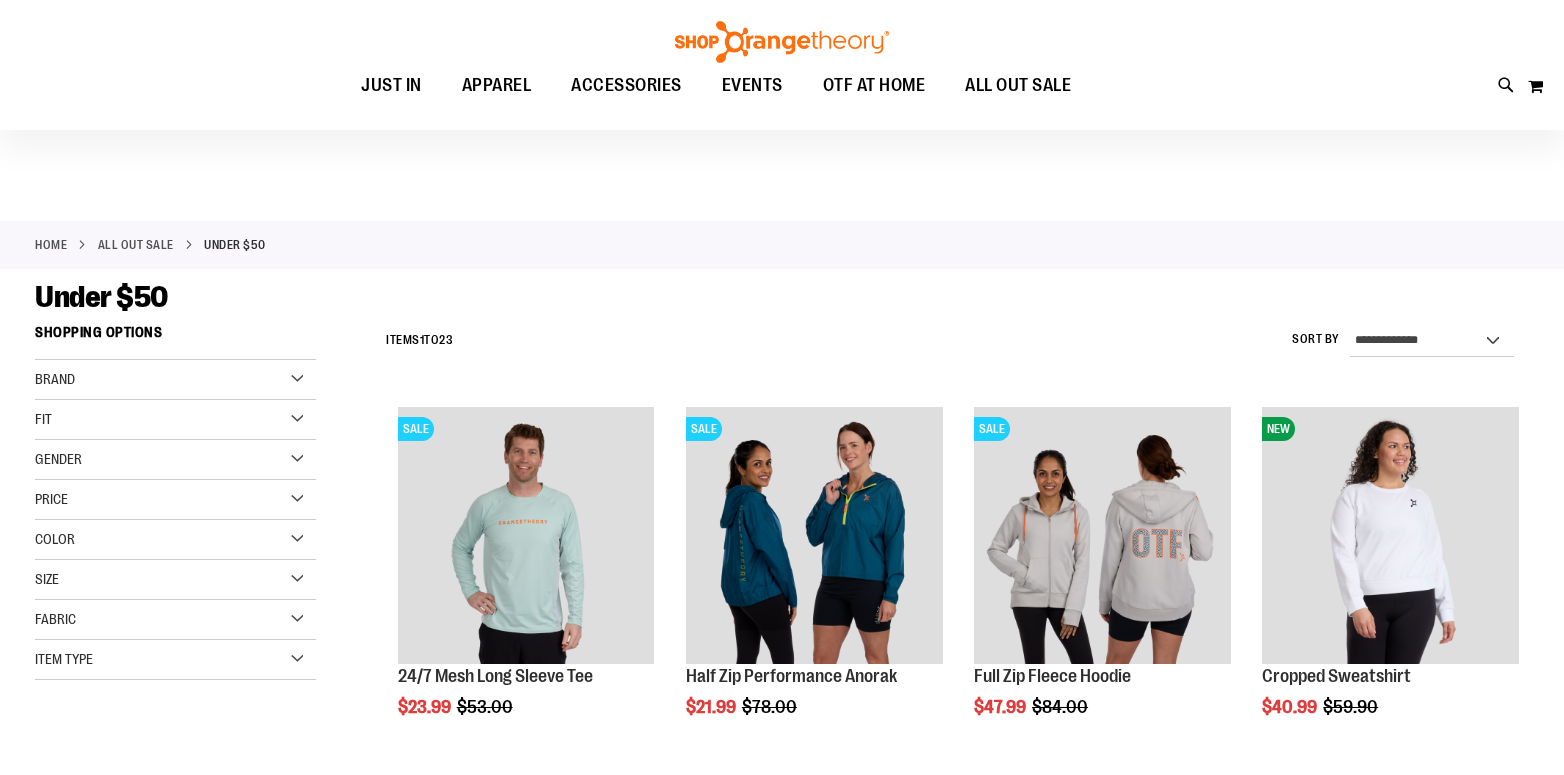 scroll, scrollTop: 299, scrollLeft: 0, axis: vertical 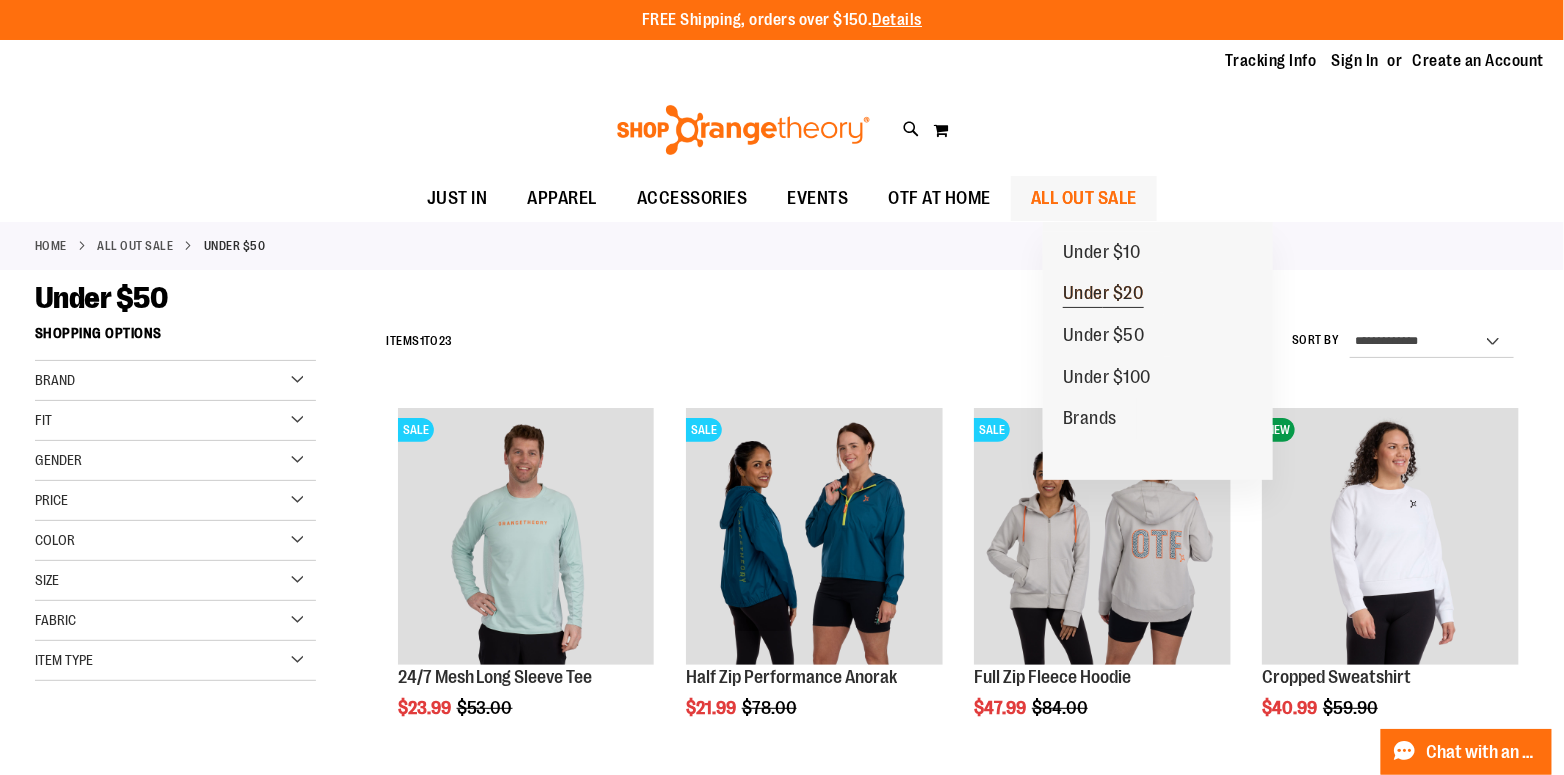 click on "Under $20" at bounding box center (1103, 295) 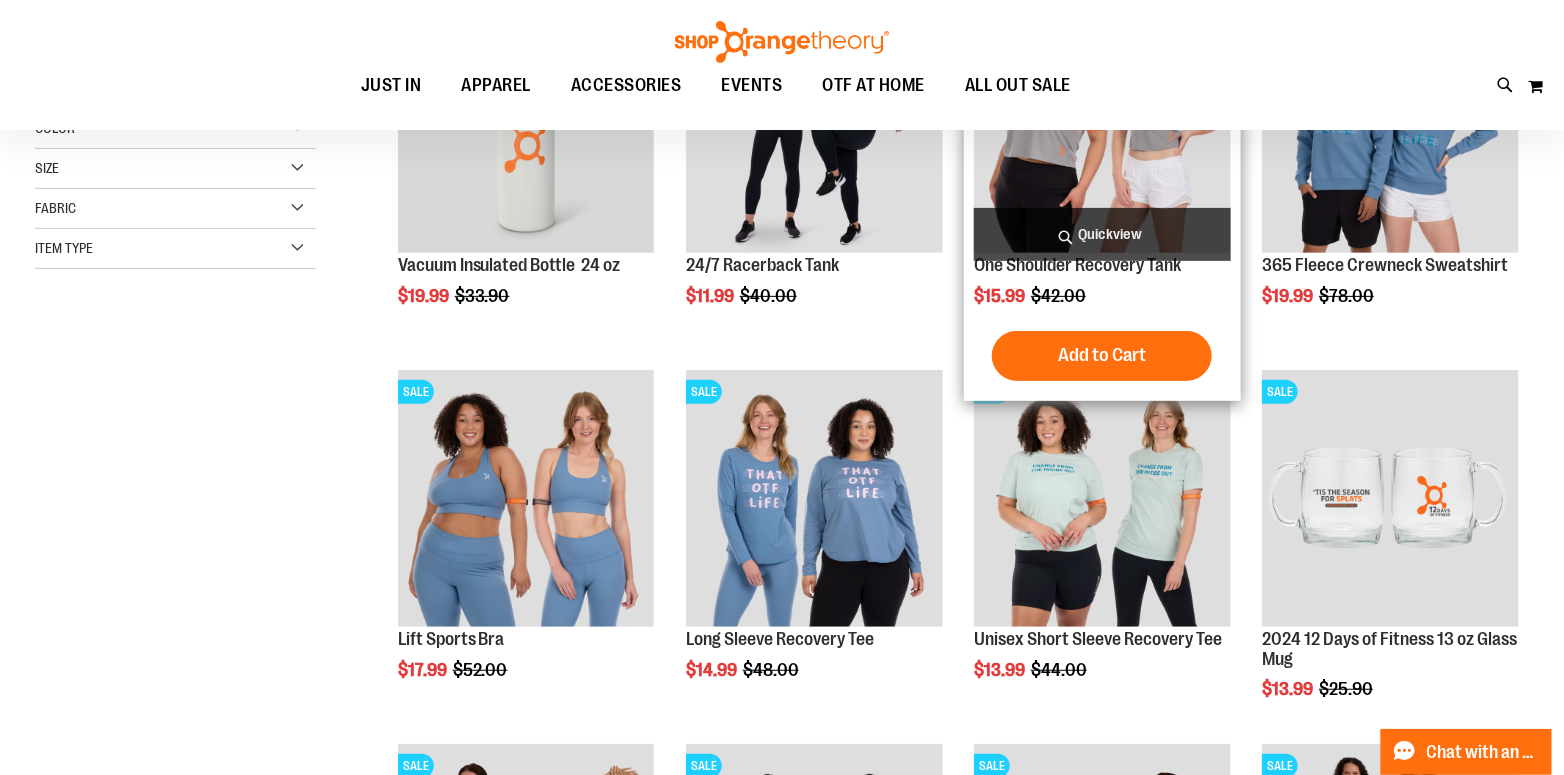 scroll, scrollTop: 198, scrollLeft: 0, axis: vertical 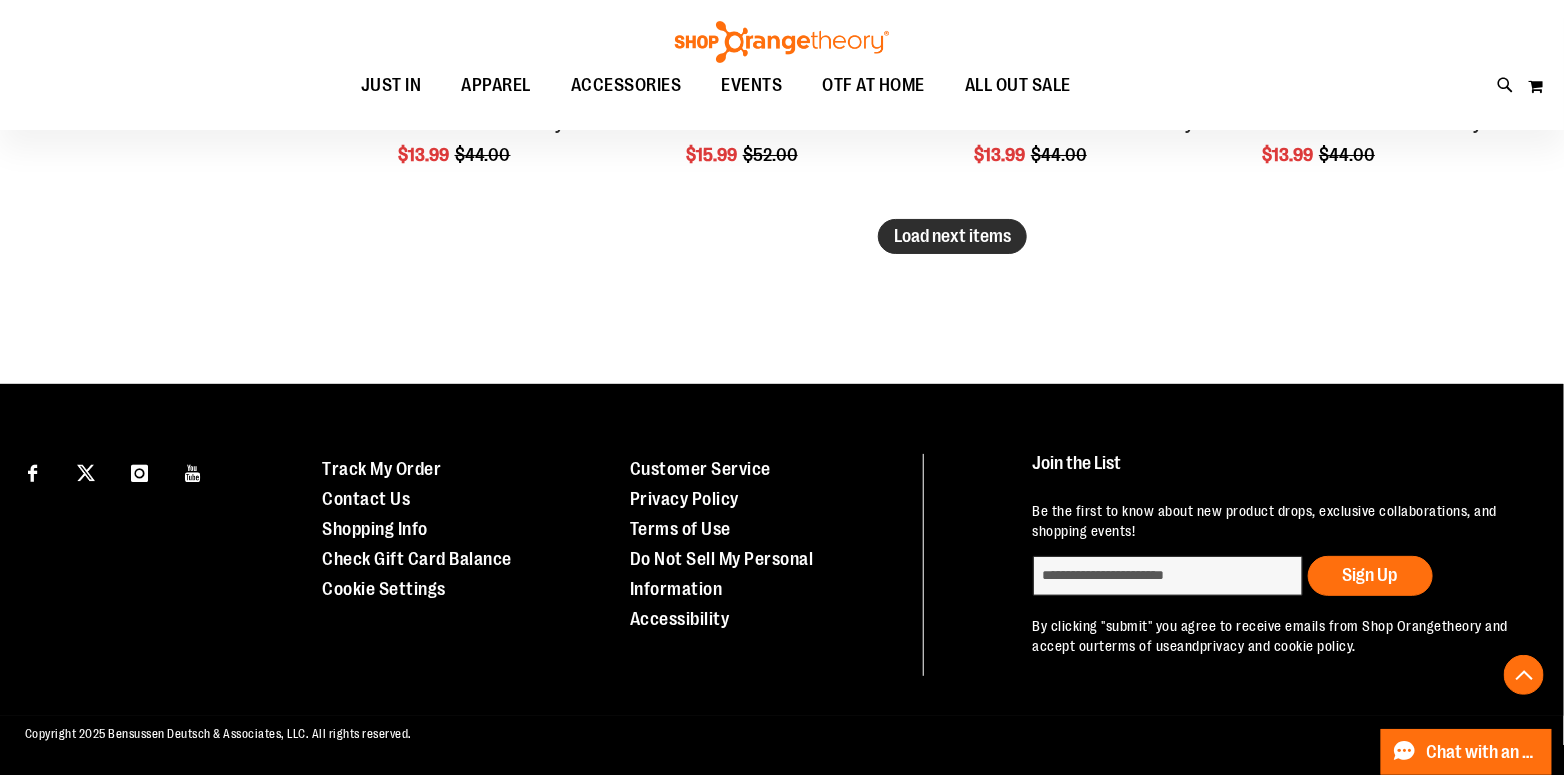 click on "Load next items" at bounding box center (952, 236) 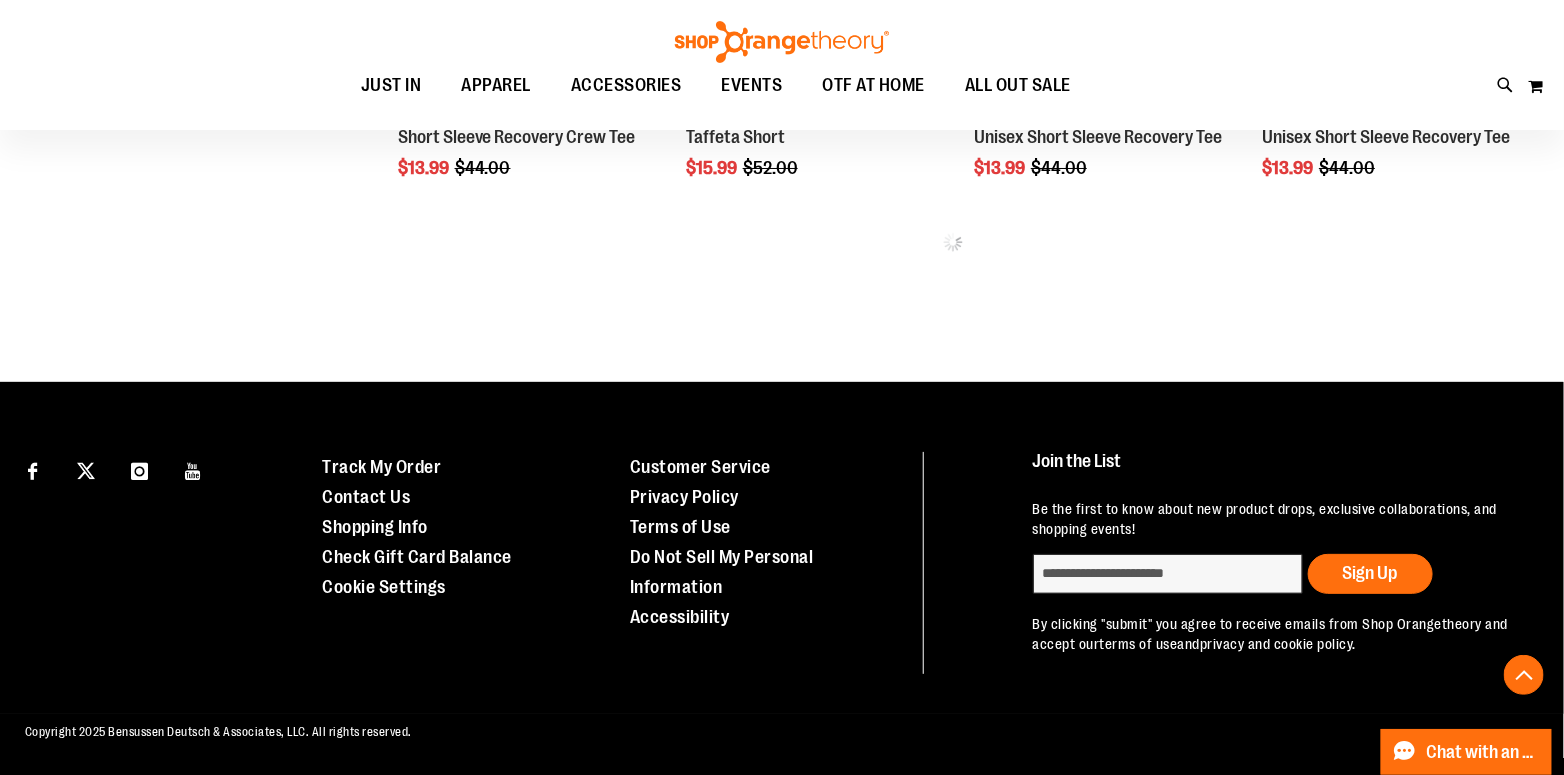 scroll, scrollTop: 3306, scrollLeft: 0, axis: vertical 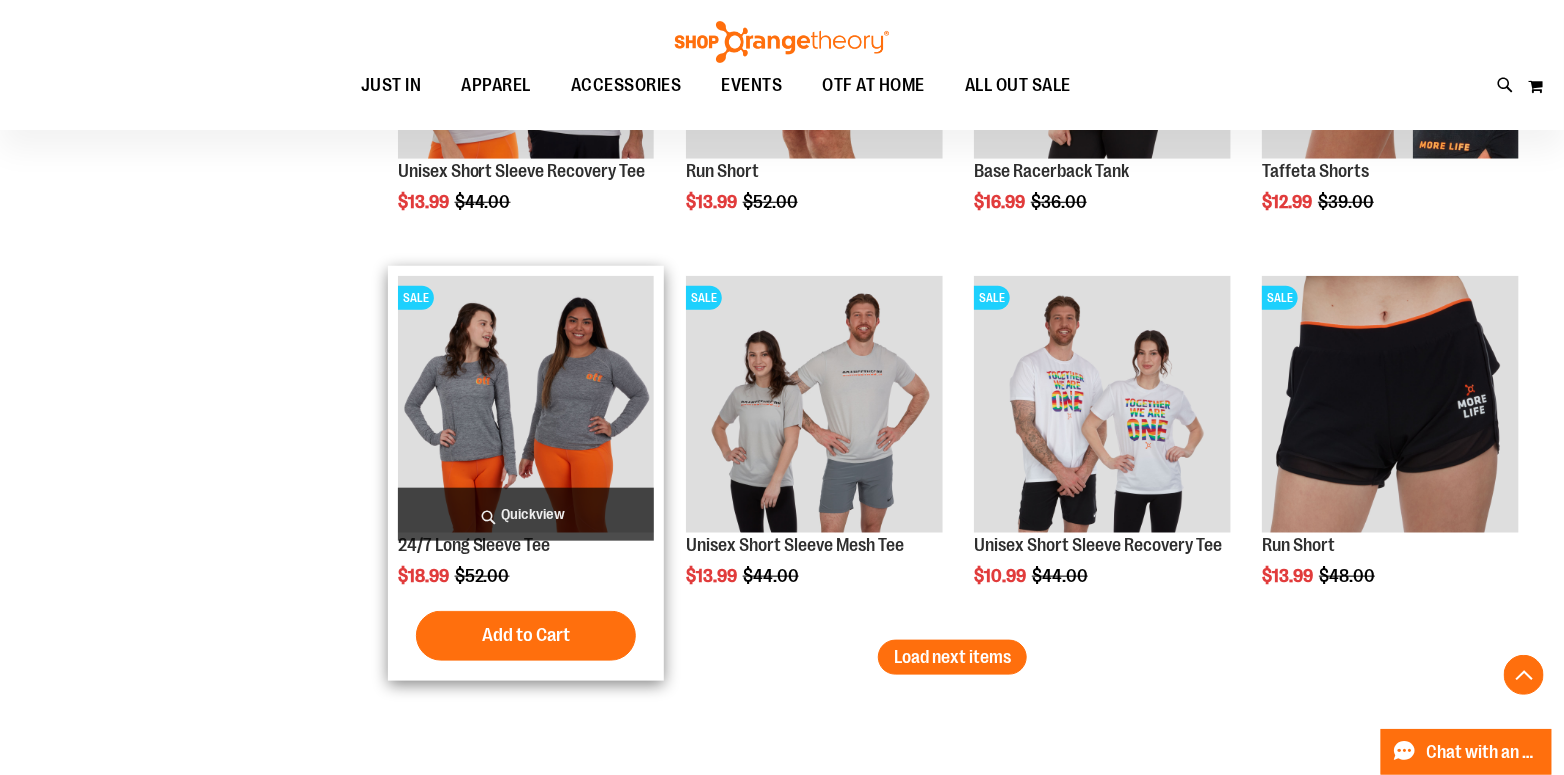 click on "Quickview" at bounding box center [526, 514] 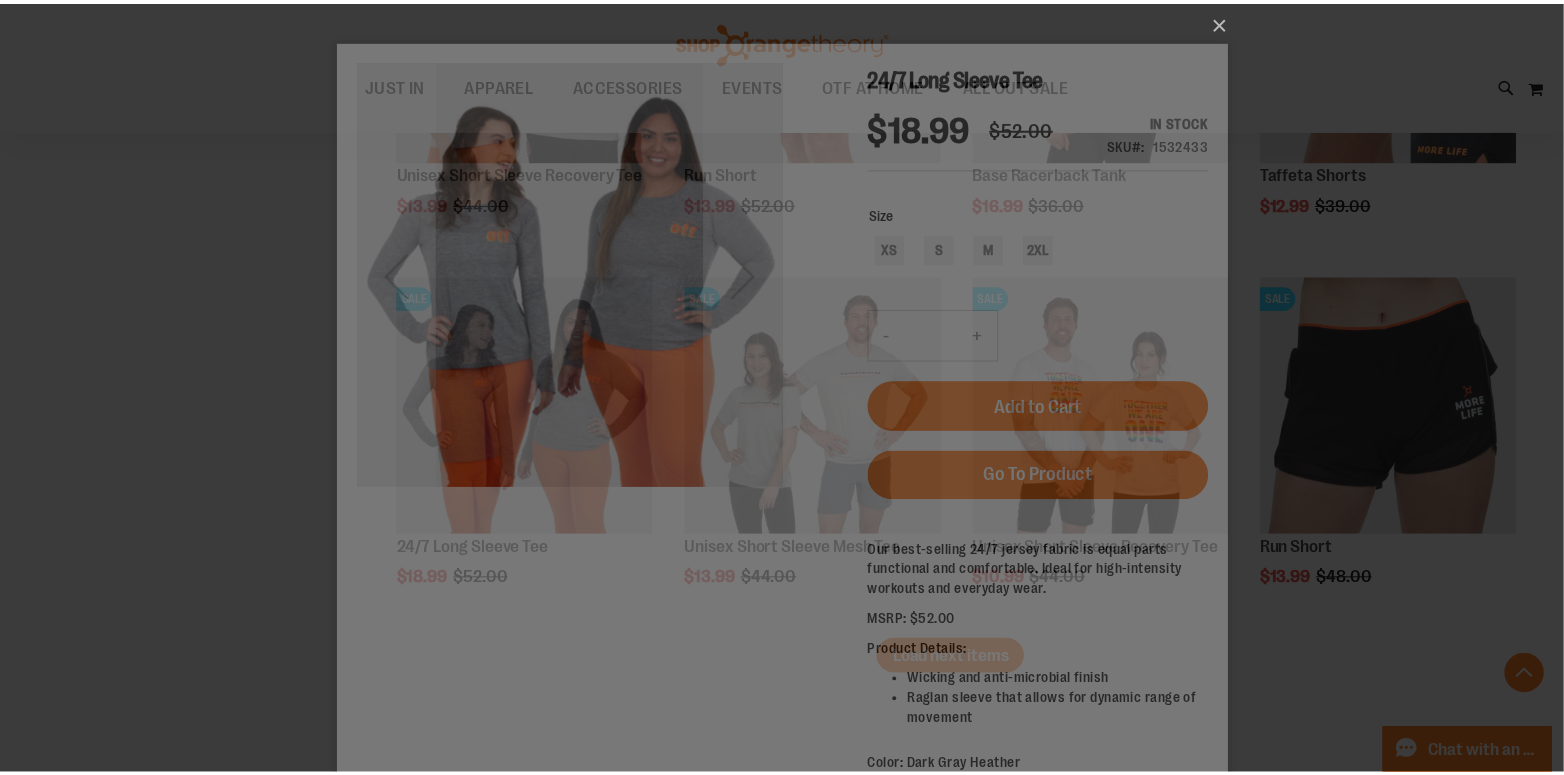 scroll, scrollTop: 0, scrollLeft: 0, axis: both 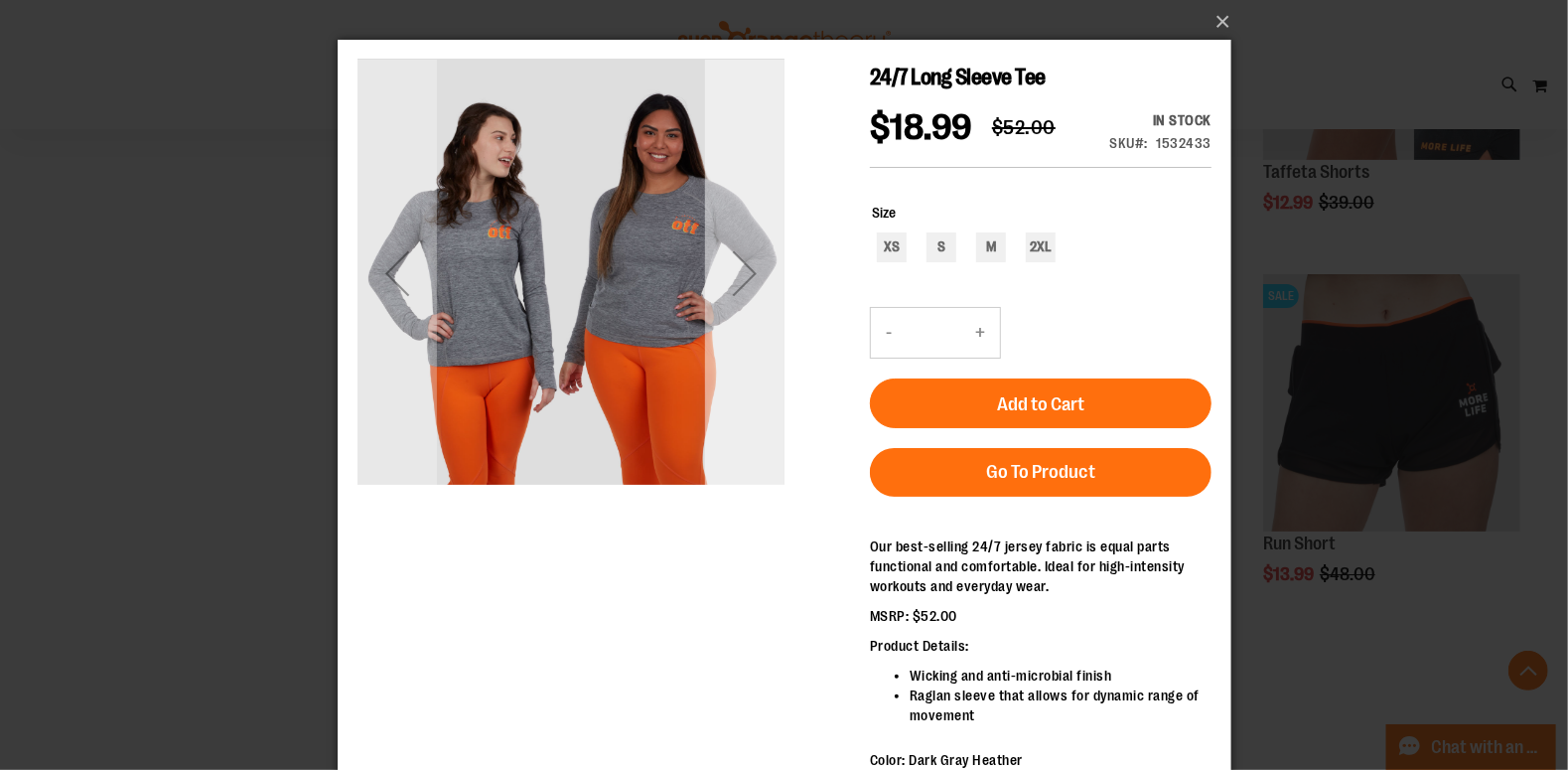 click at bounding box center [744, 272] 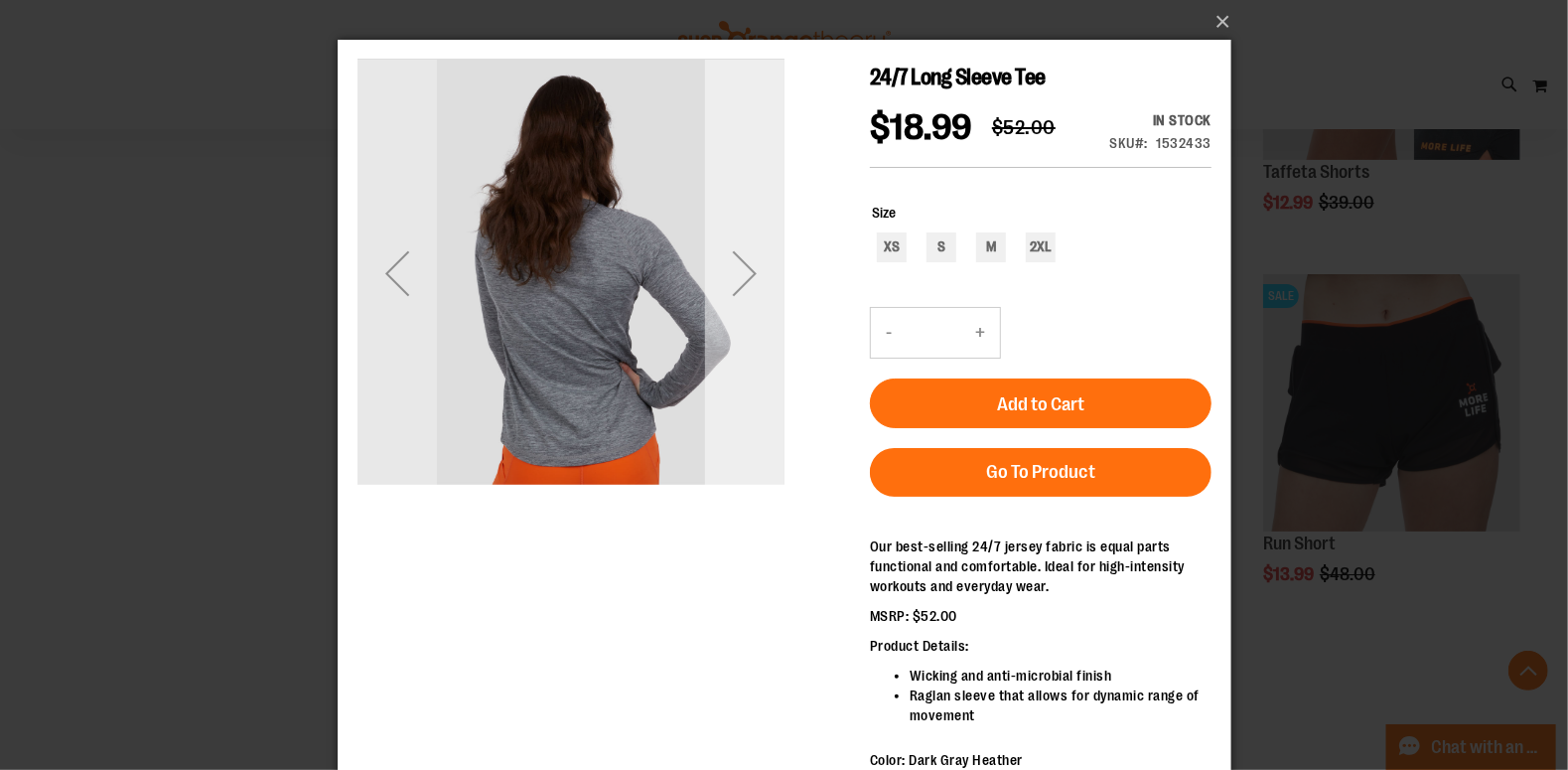 click at bounding box center (744, 272) 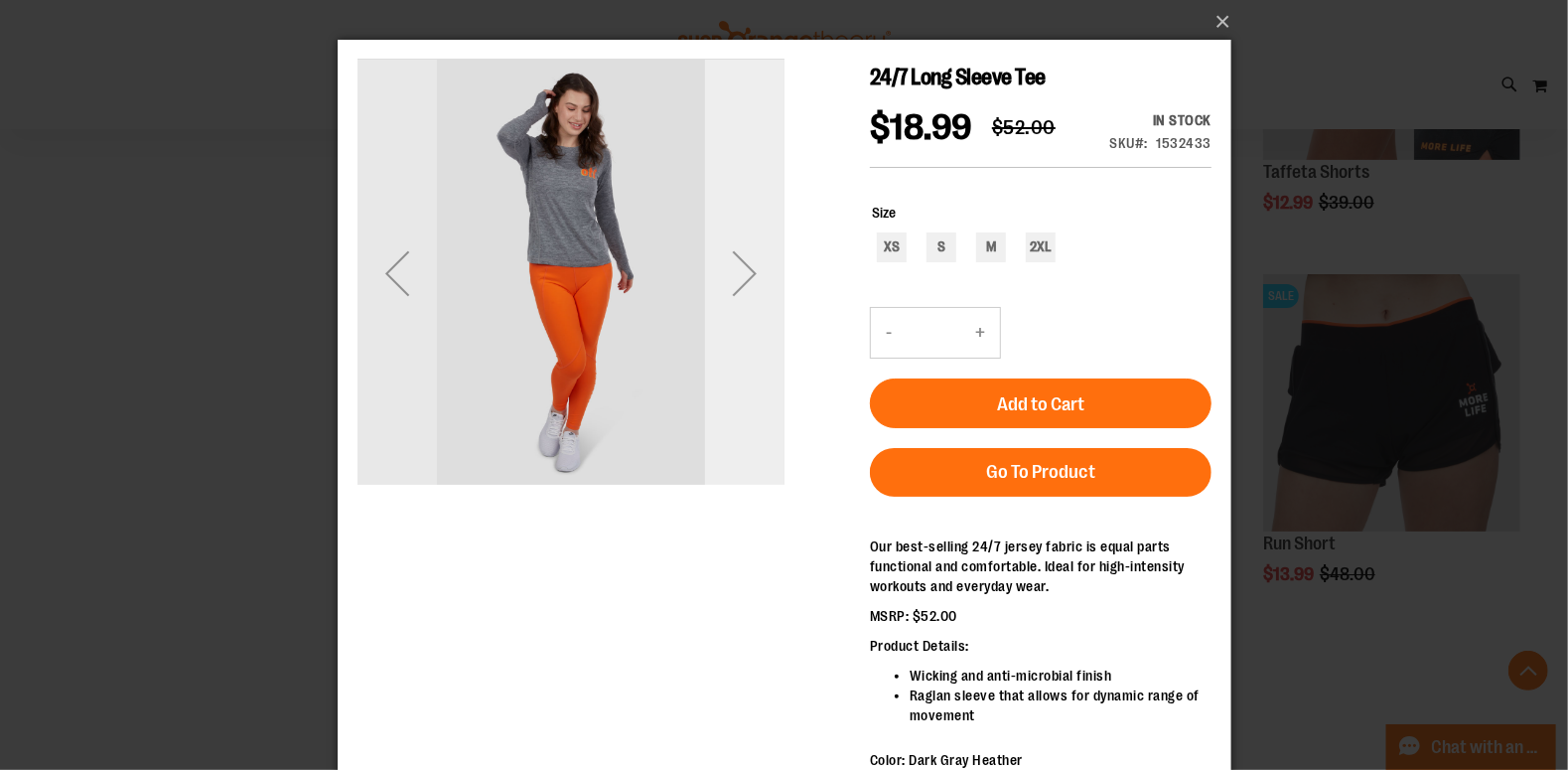 click at bounding box center [744, 272] 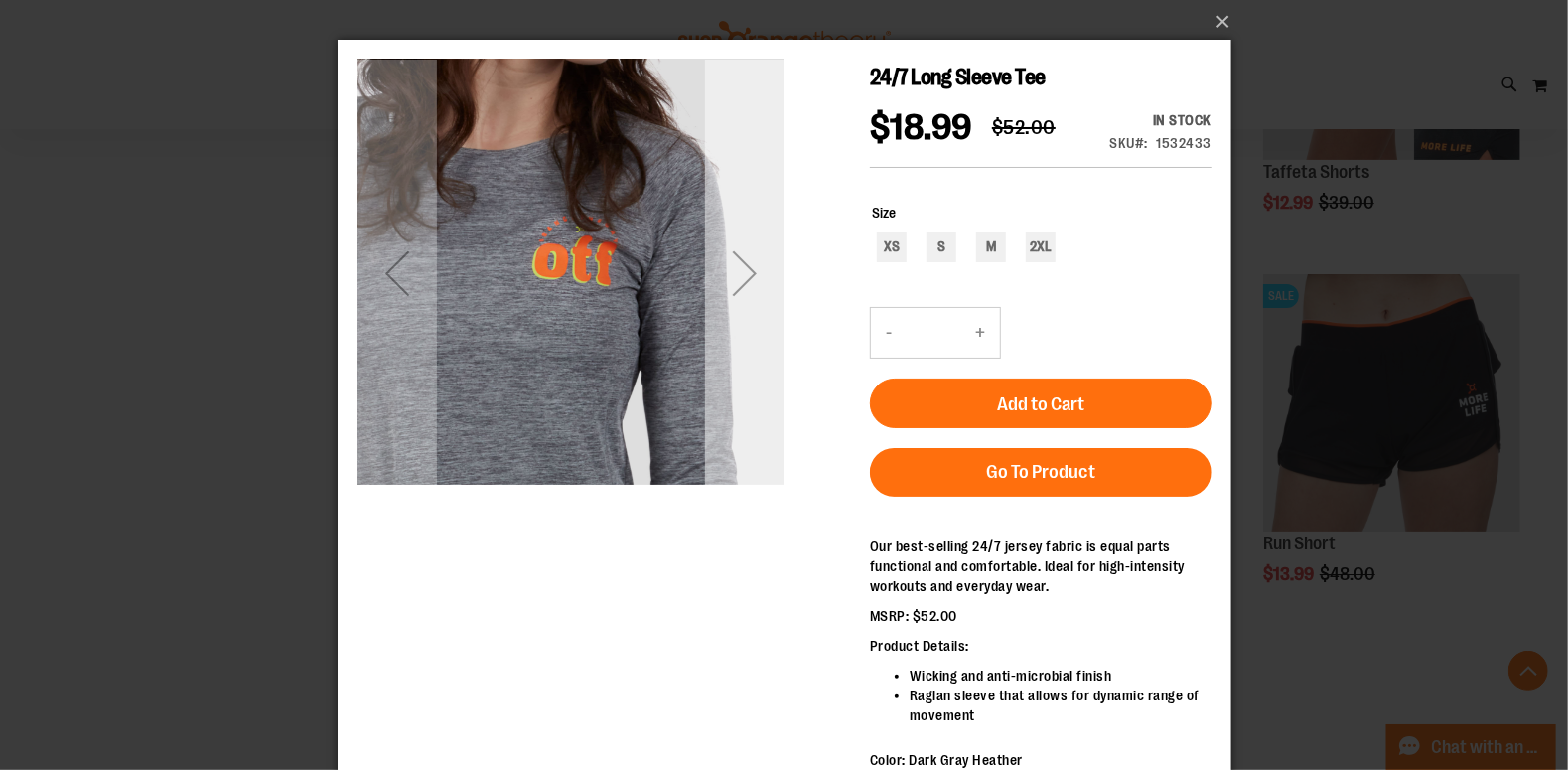 click at bounding box center (744, 272) 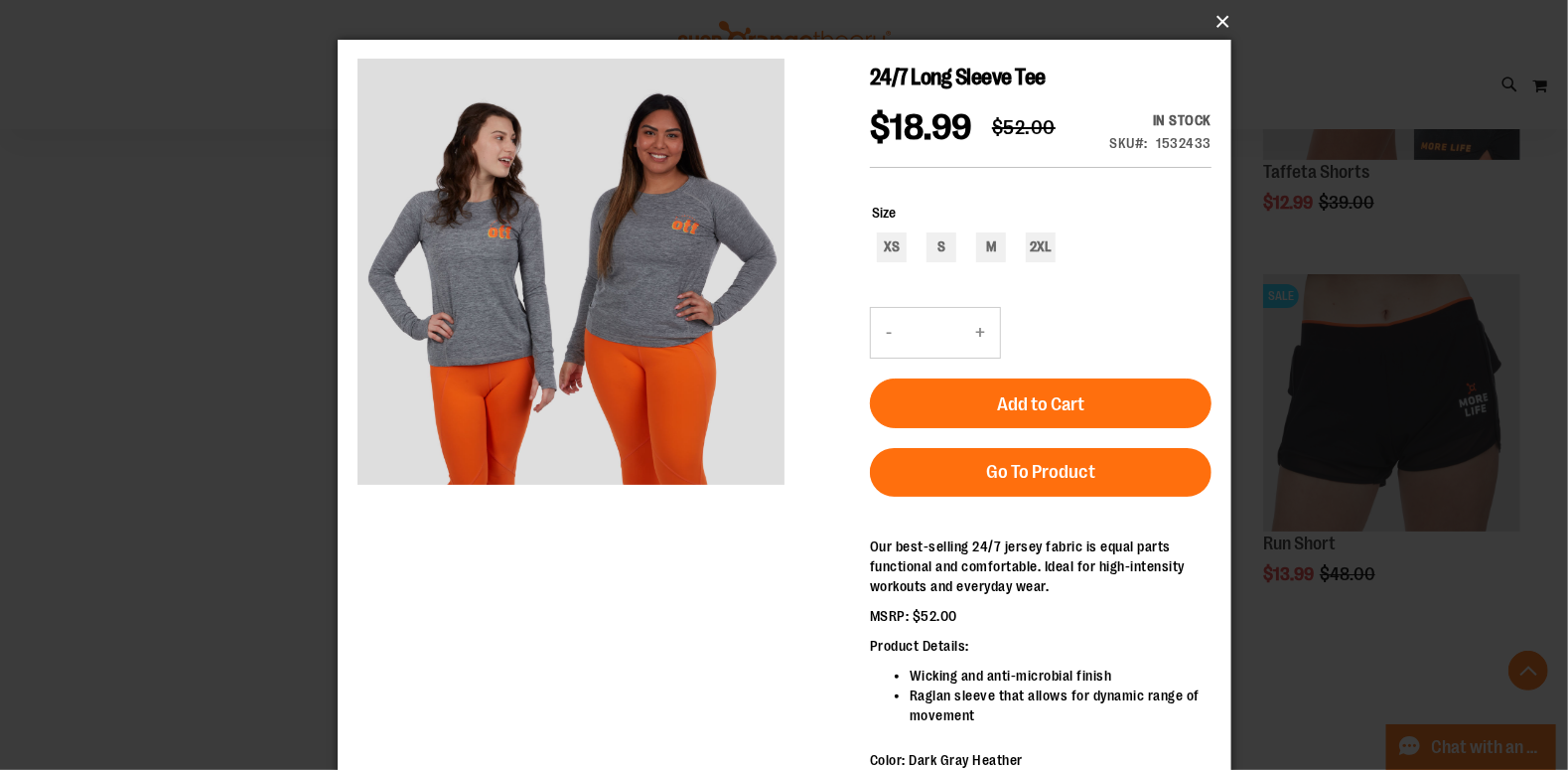 click on "×" at bounding box center [790, 22] 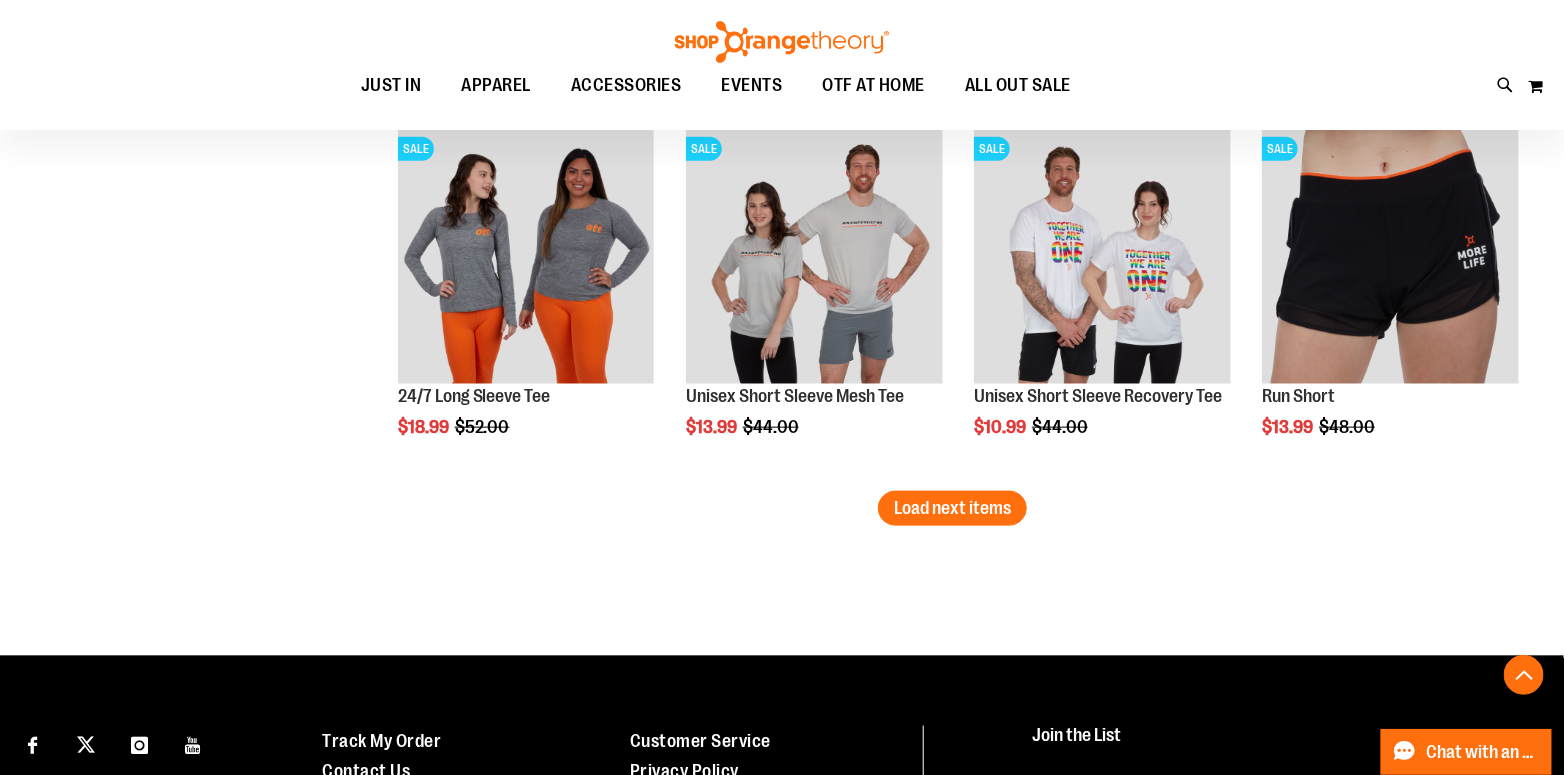 scroll, scrollTop: 4242, scrollLeft: 0, axis: vertical 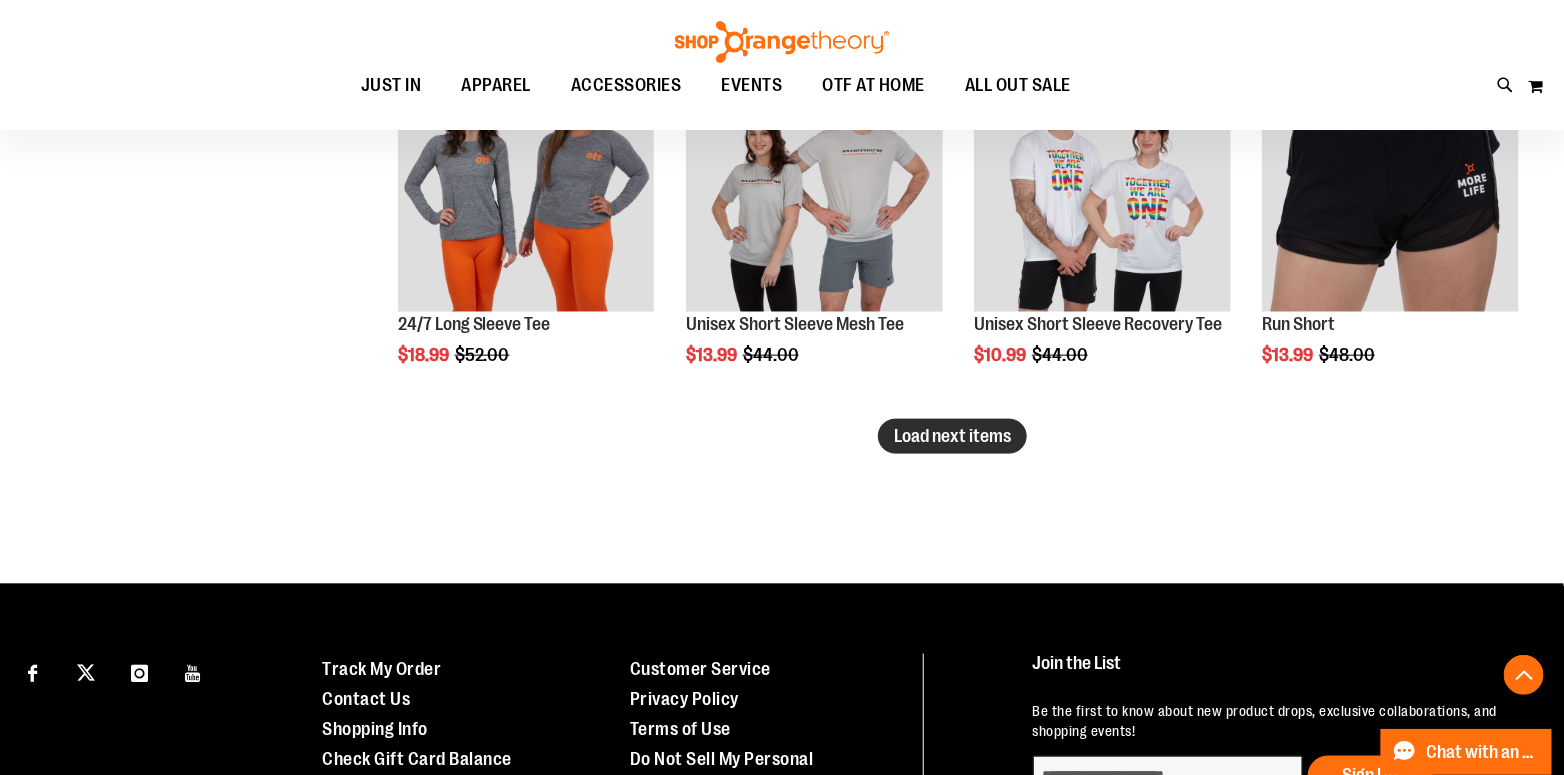 click on "Load next items" at bounding box center [952, 436] 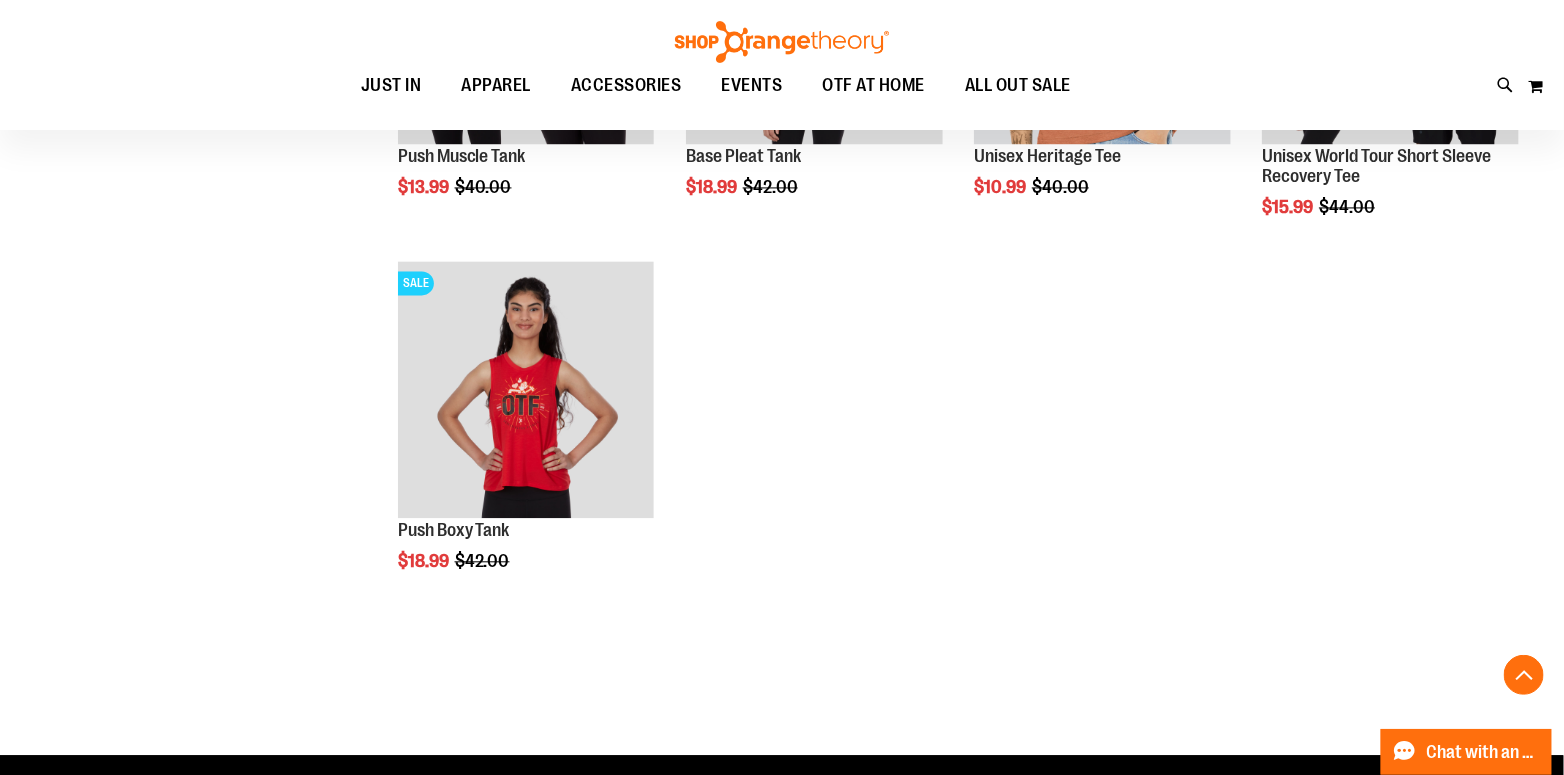 scroll, scrollTop: 5242, scrollLeft: 0, axis: vertical 